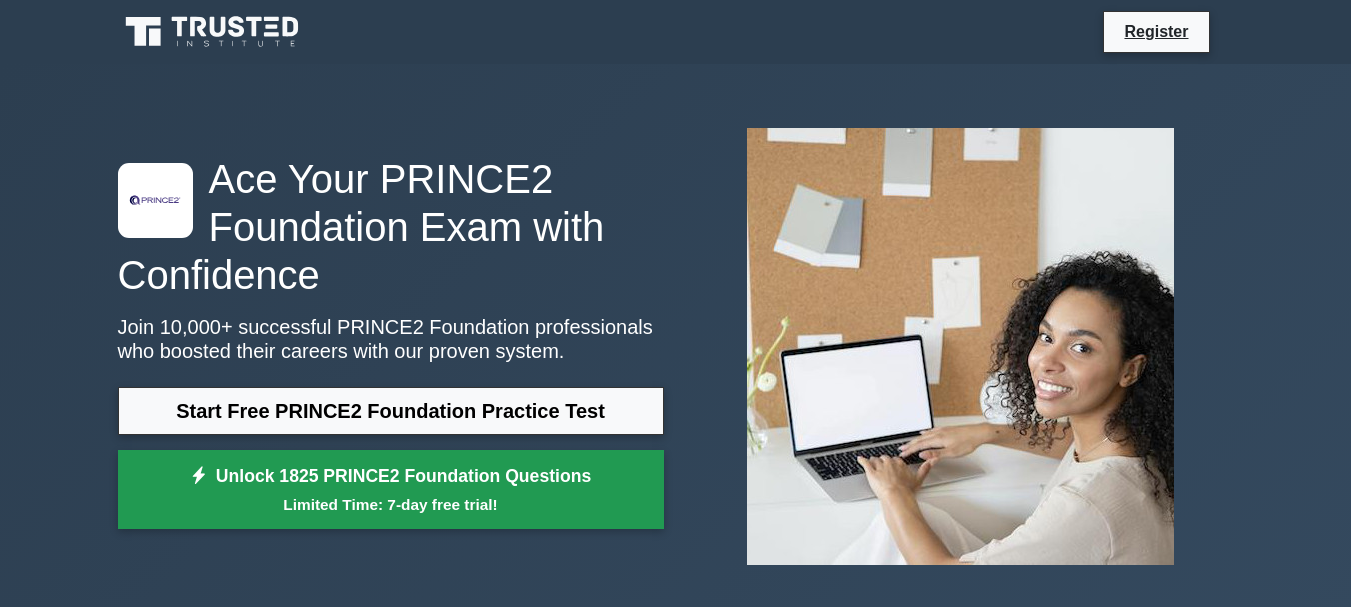 scroll, scrollTop: 0, scrollLeft: 0, axis: both 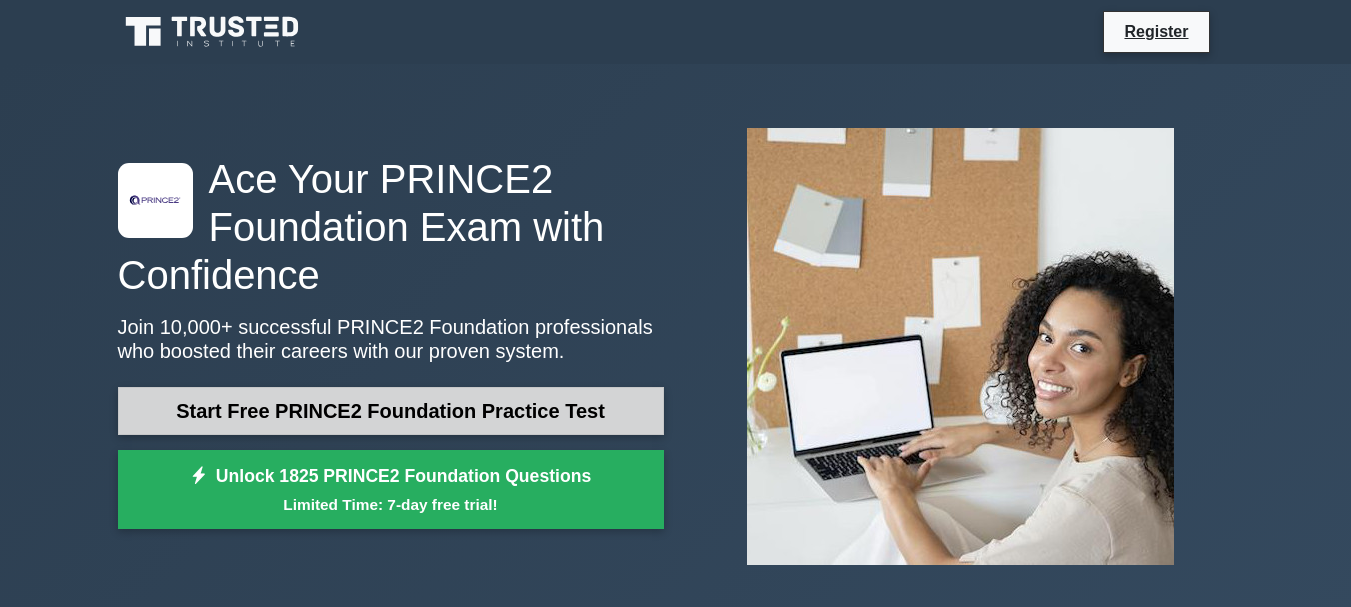 click on "Start Free PRINCE2 Foundation Practice Test" at bounding box center [391, 411] 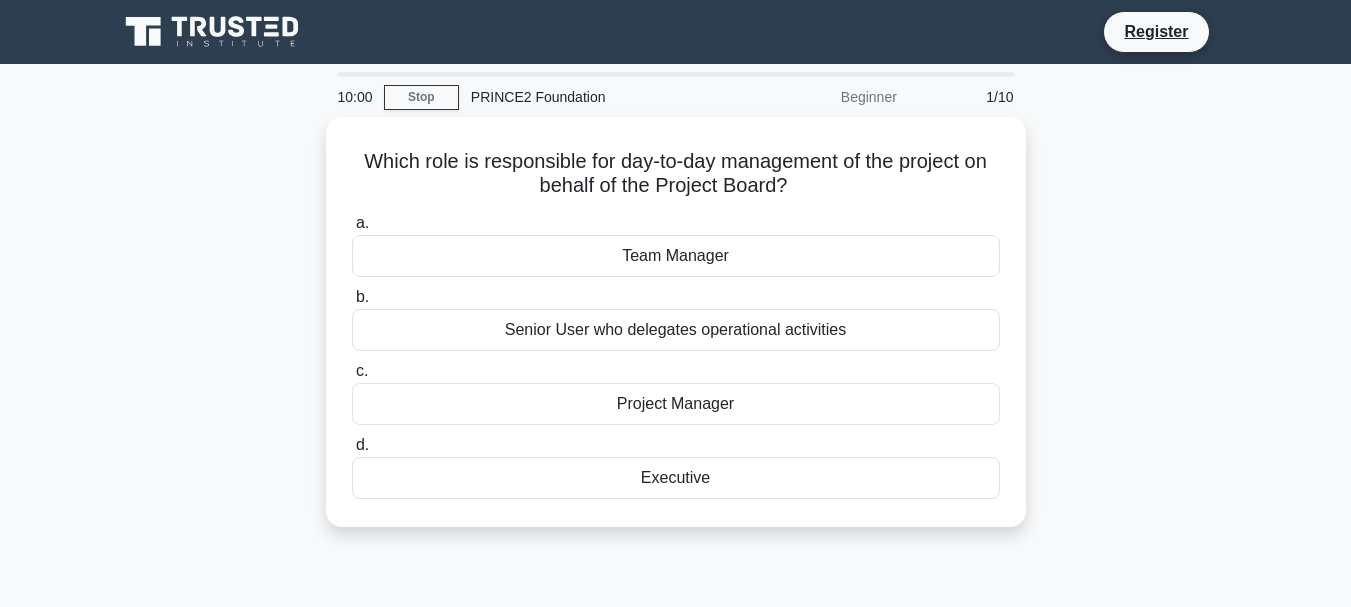 scroll, scrollTop: 0, scrollLeft: 0, axis: both 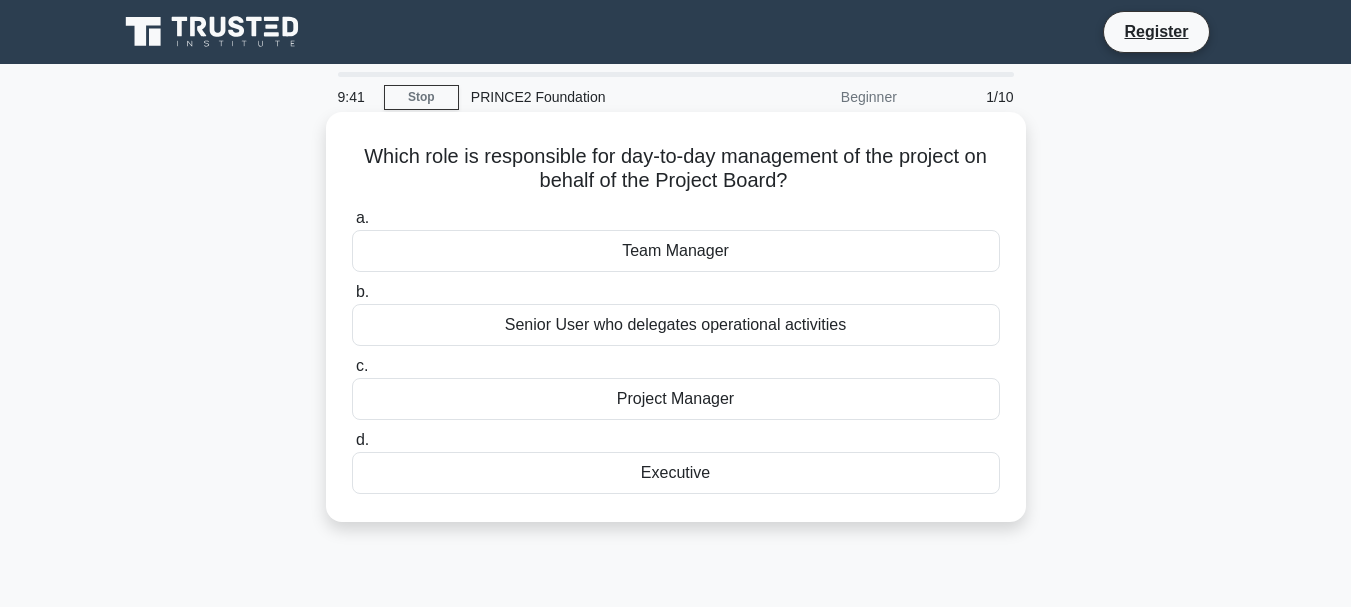 click on "Project Manager" at bounding box center [676, 399] 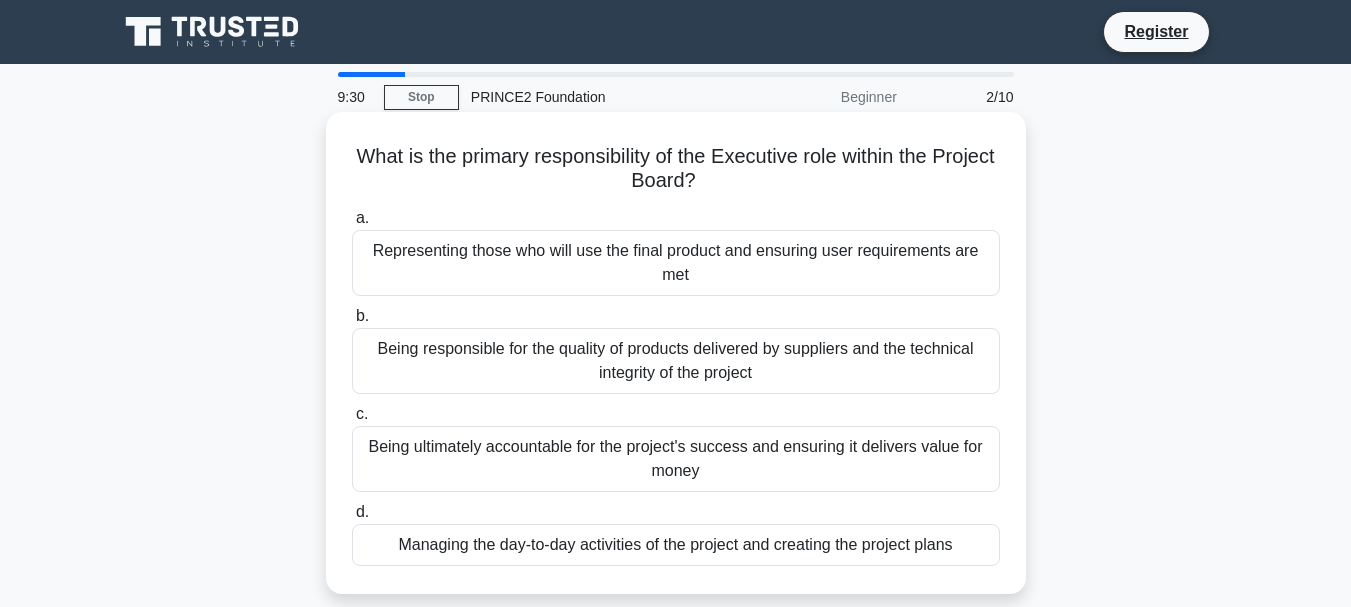 click on "Being responsible for the quality of products delivered by suppliers and the technical integrity of the project" at bounding box center (676, 361) 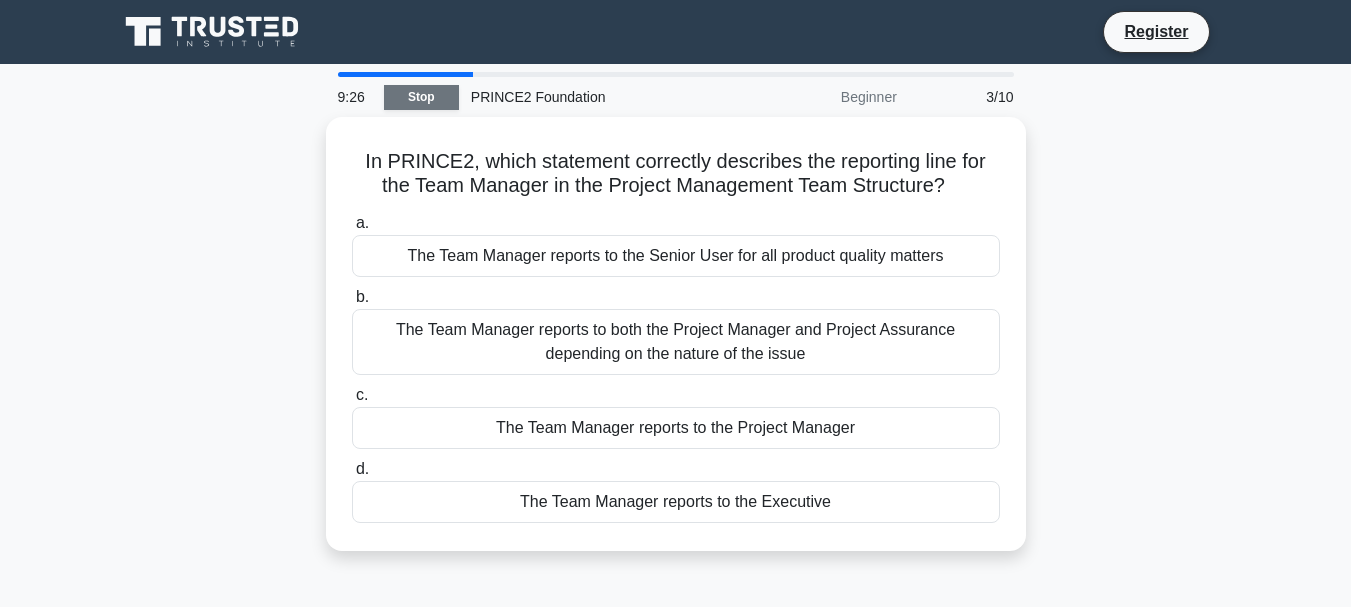 click on "Stop" at bounding box center [421, 97] 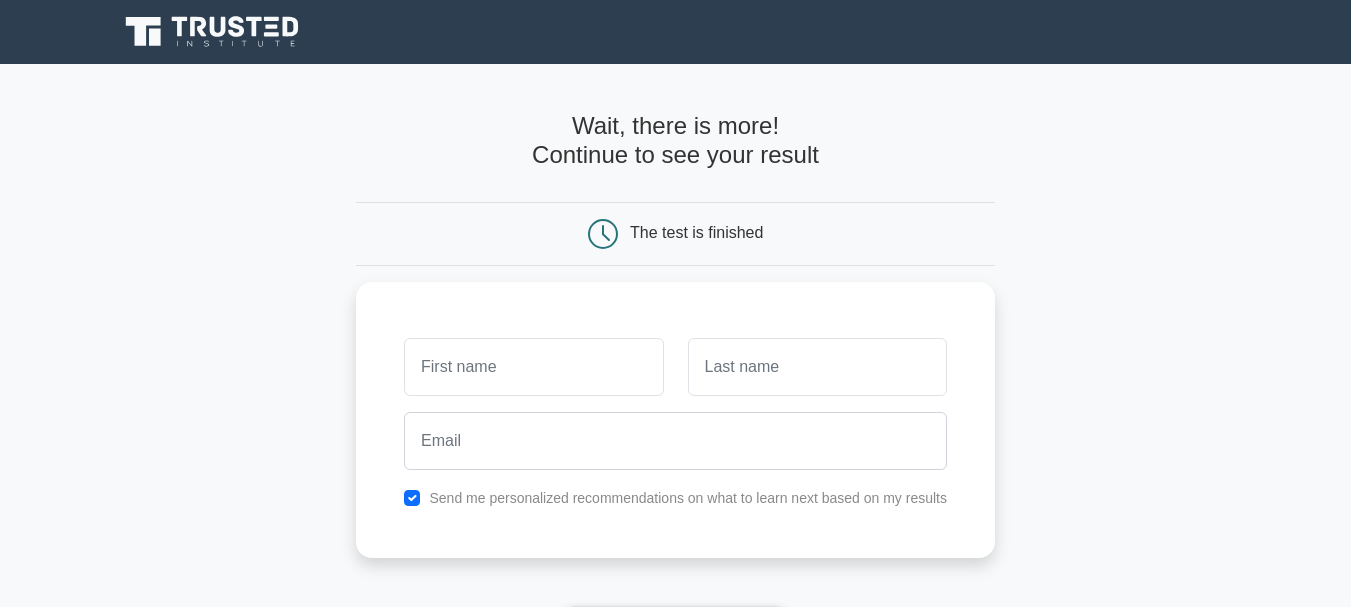 scroll, scrollTop: 0, scrollLeft: 0, axis: both 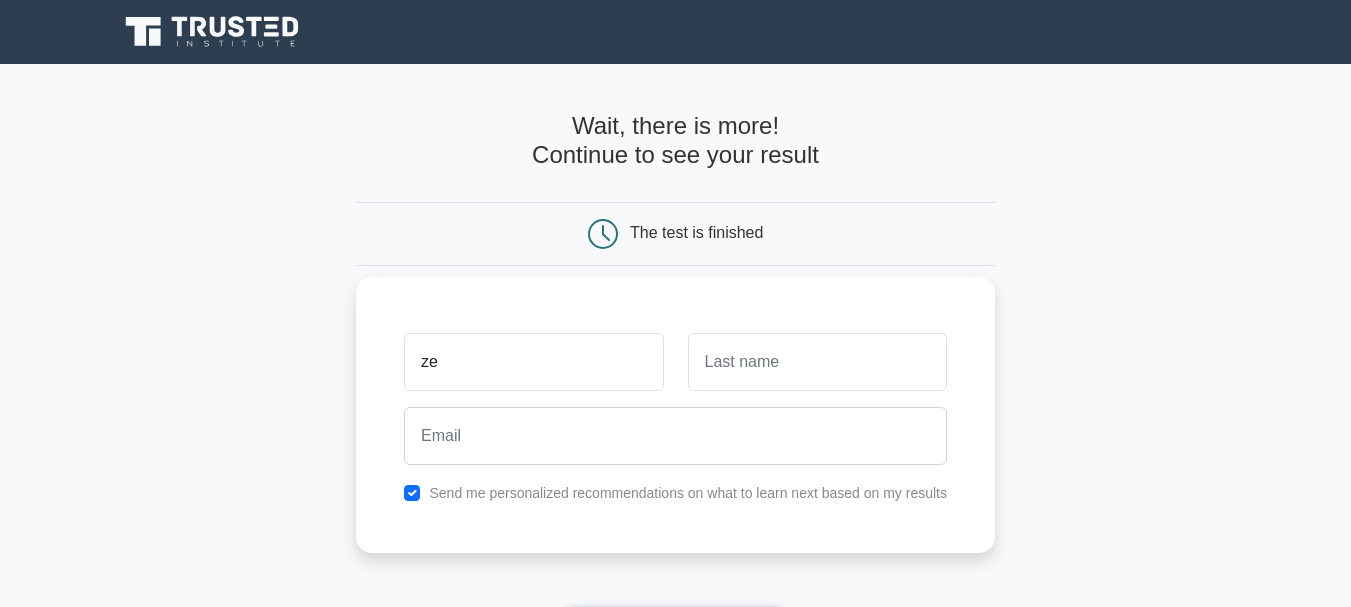type on "z" 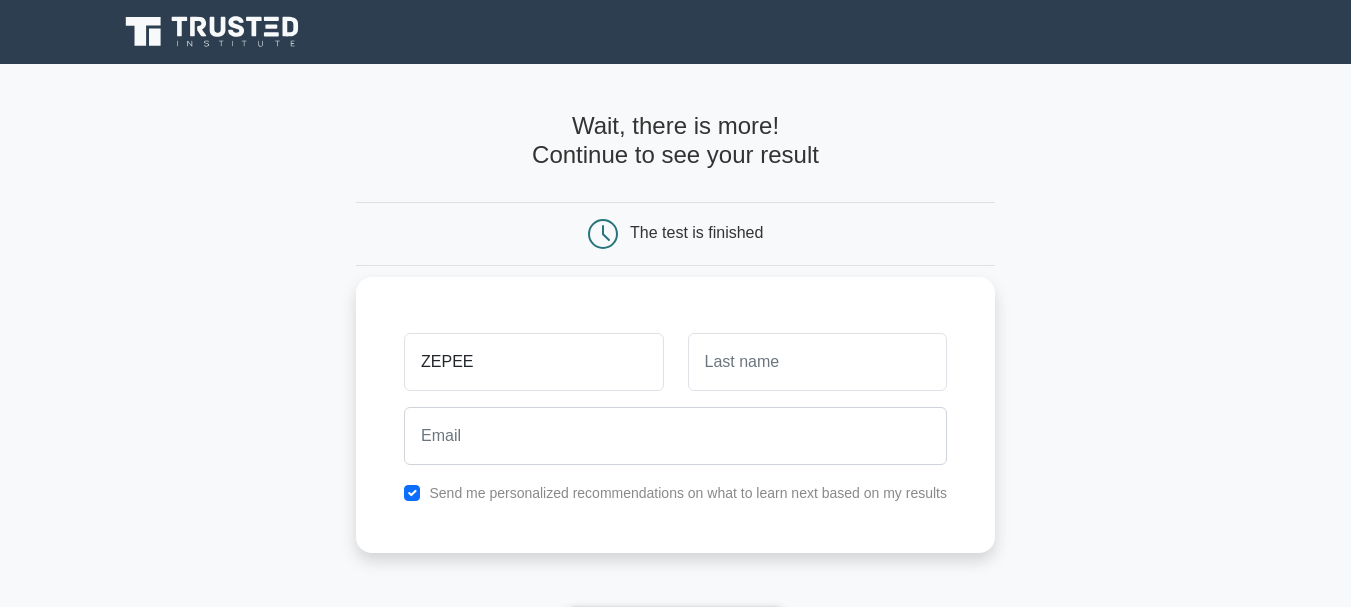 type on "ZEPEE" 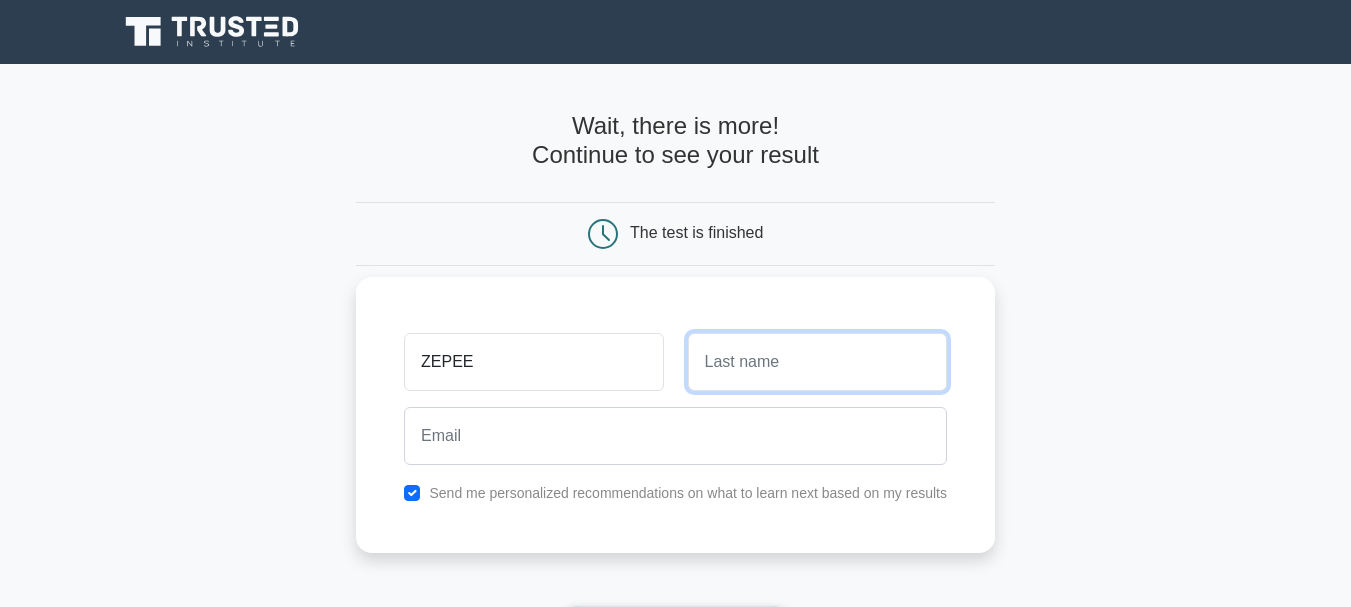 click at bounding box center (817, 362) 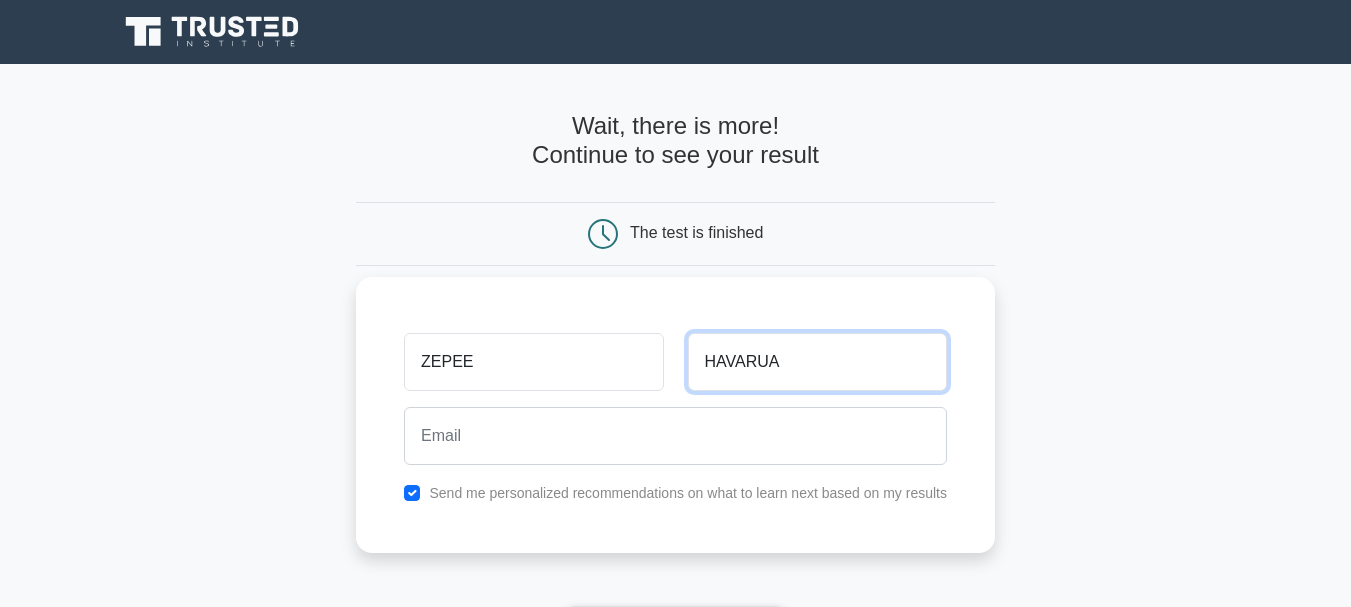 type on "HAVARUA" 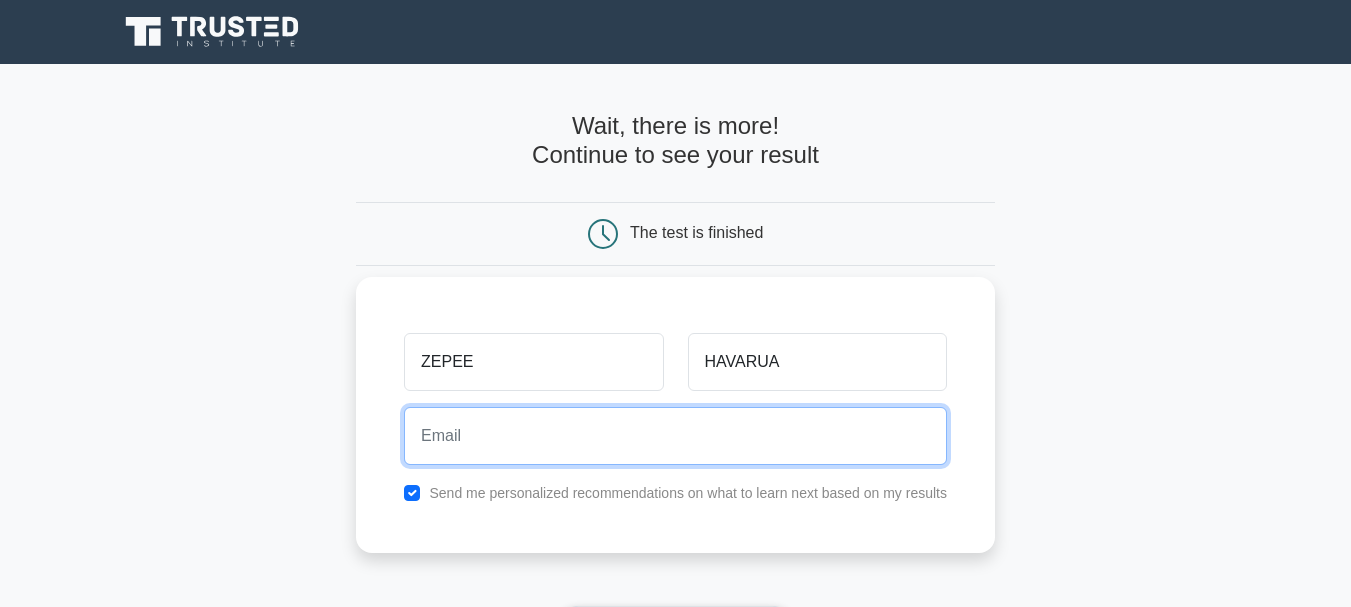 click at bounding box center (675, 436) 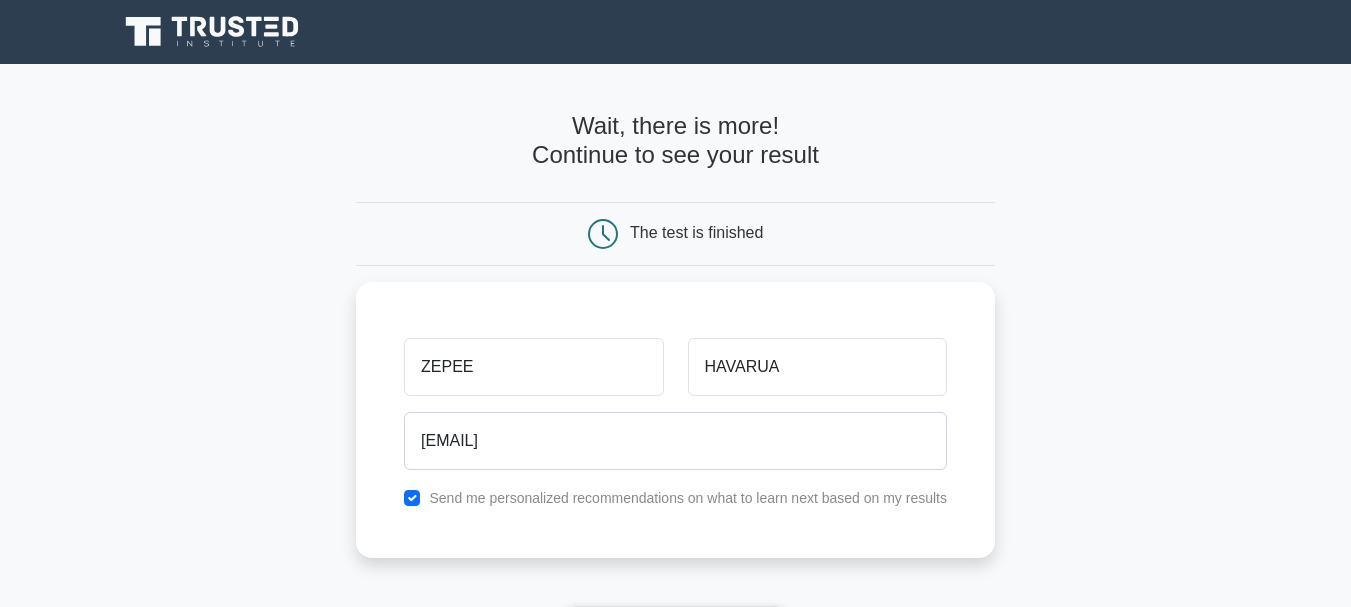 click on "Wait, there is more! Continue to see your result
The test is finished
ZEPEE HAVARUA" at bounding box center (675, 424) 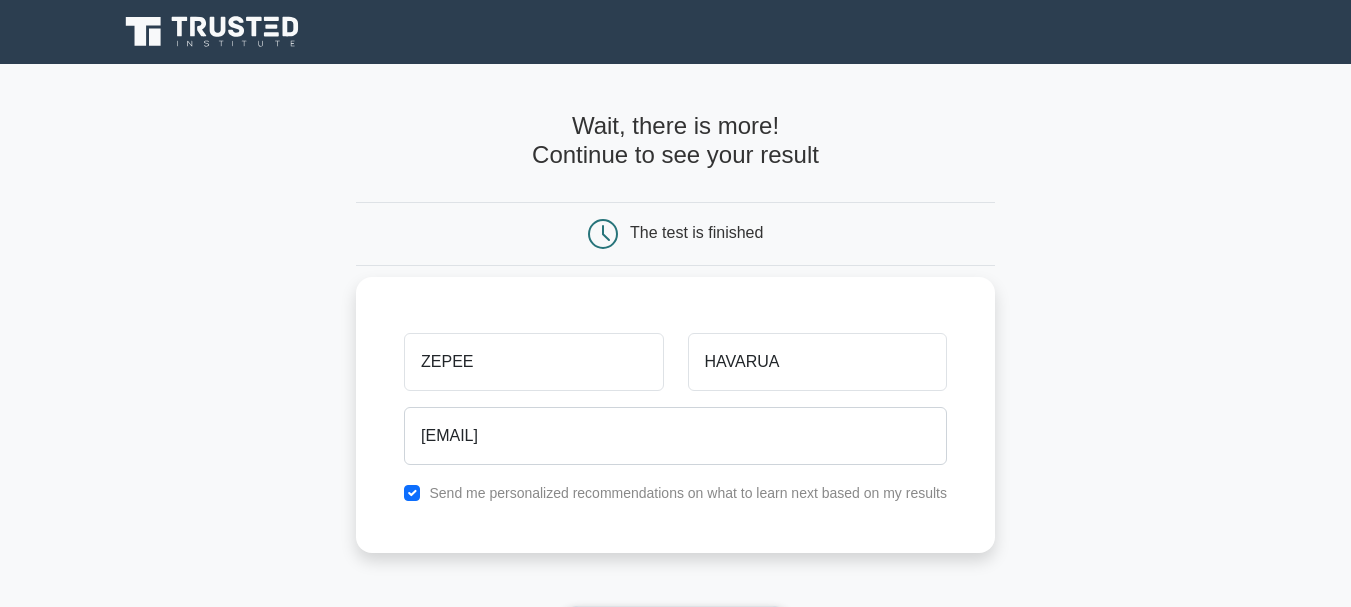 click on "Send me personalized recommendations on what to learn next based on my results" at bounding box center [688, 493] 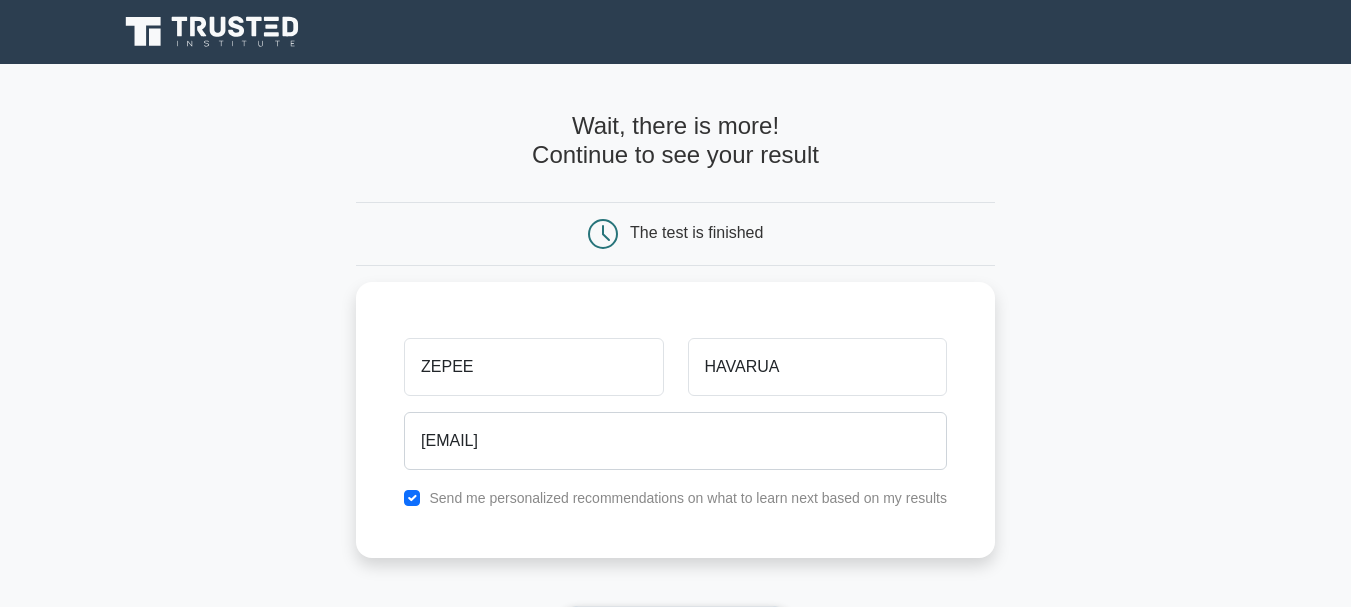 click on "Wait, there is more! Continue to see your result
The test is finished
ZEPEE HAVARUA" at bounding box center (675, 424) 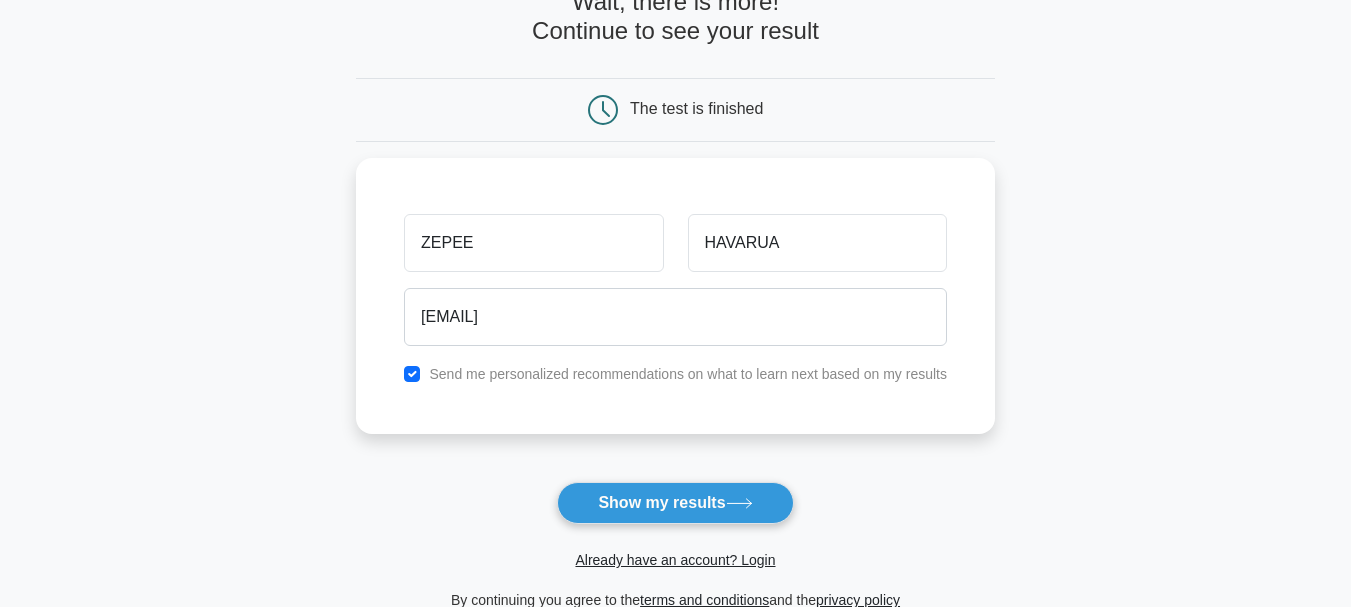 scroll, scrollTop: 132, scrollLeft: 0, axis: vertical 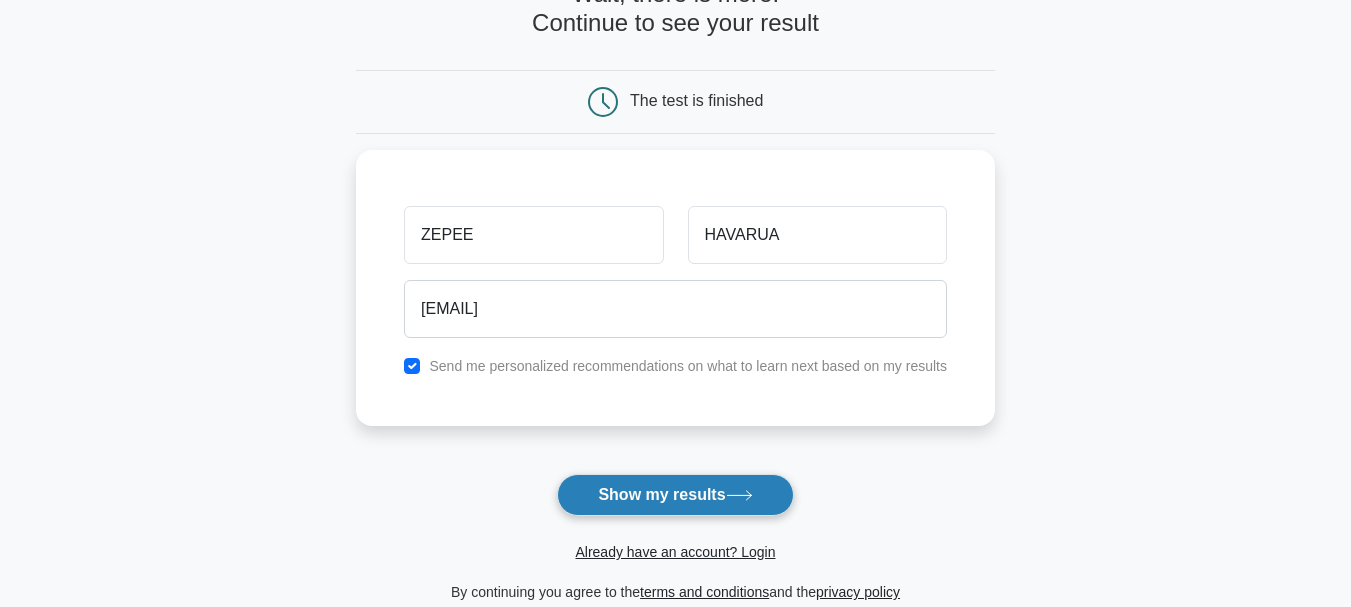 click on "Show my results" at bounding box center [675, 495] 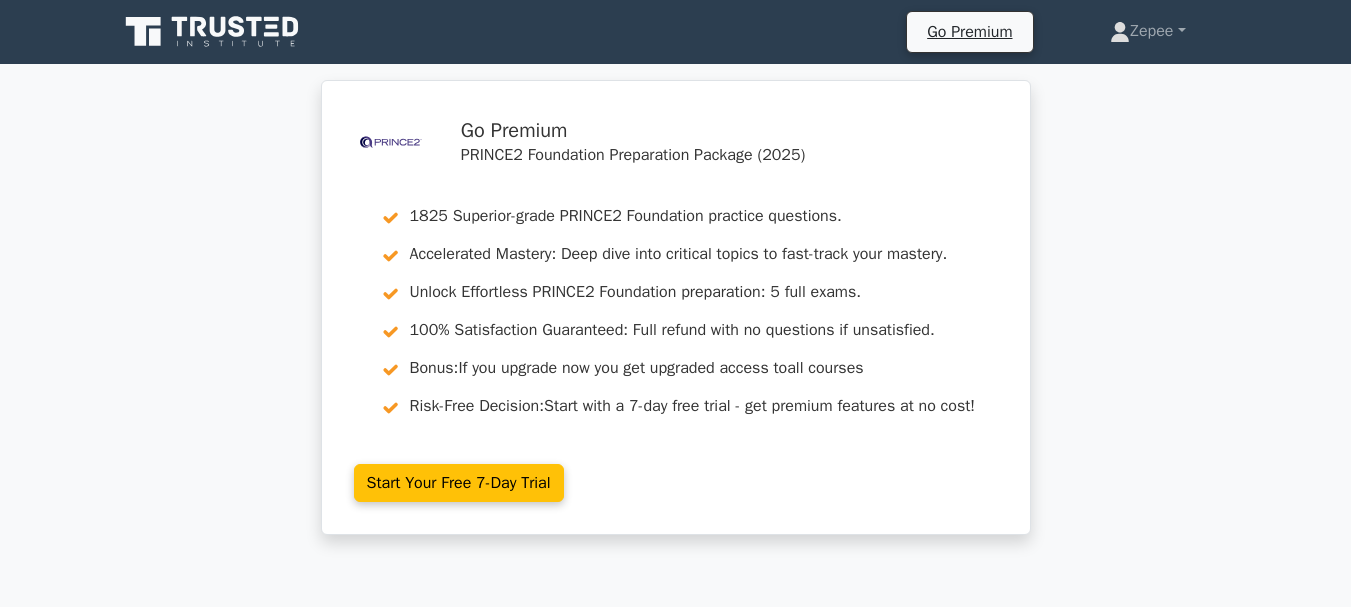scroll, scrollTop: 0, scrollLeft: 0, axis: both 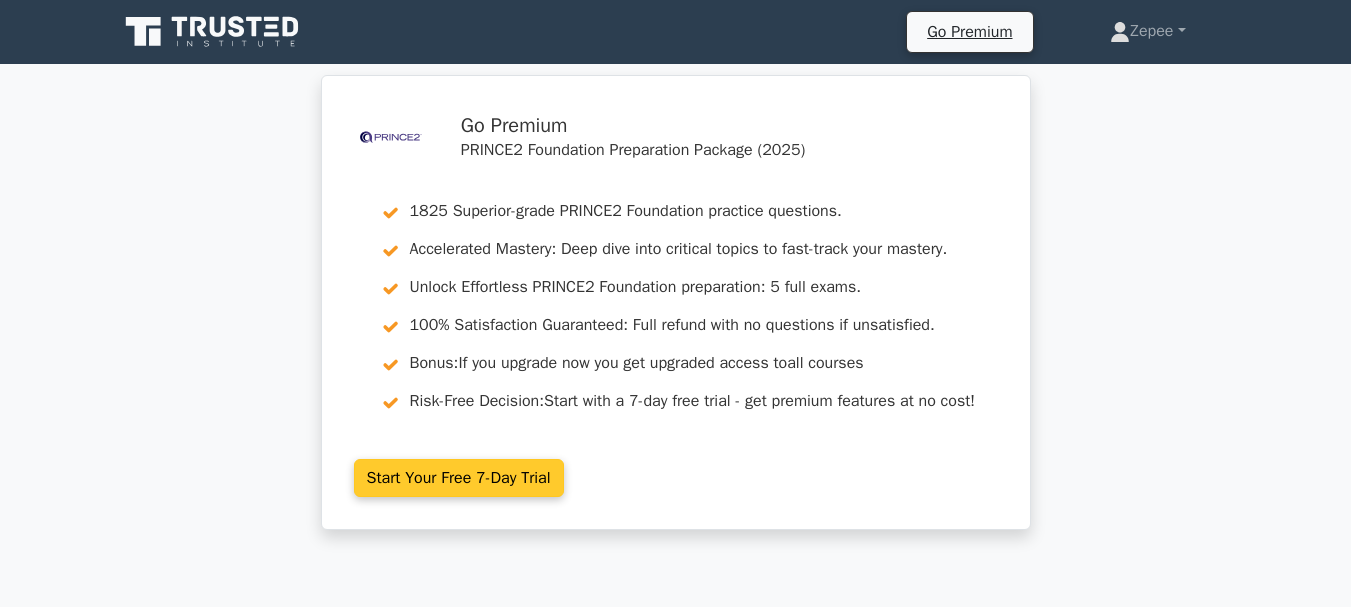 click on "Start Your Free 7-Day Trial" at bounding box center [459, 478] 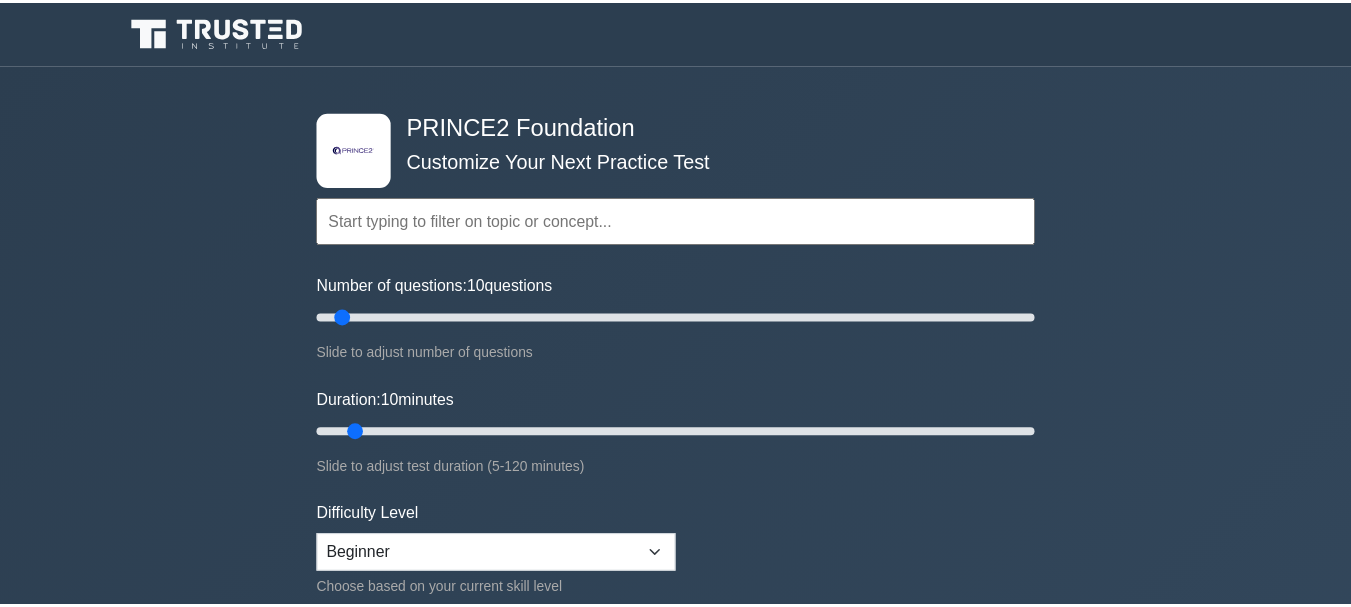 scroll, scrollTop: 0, scrollLeft: 0, axis: both 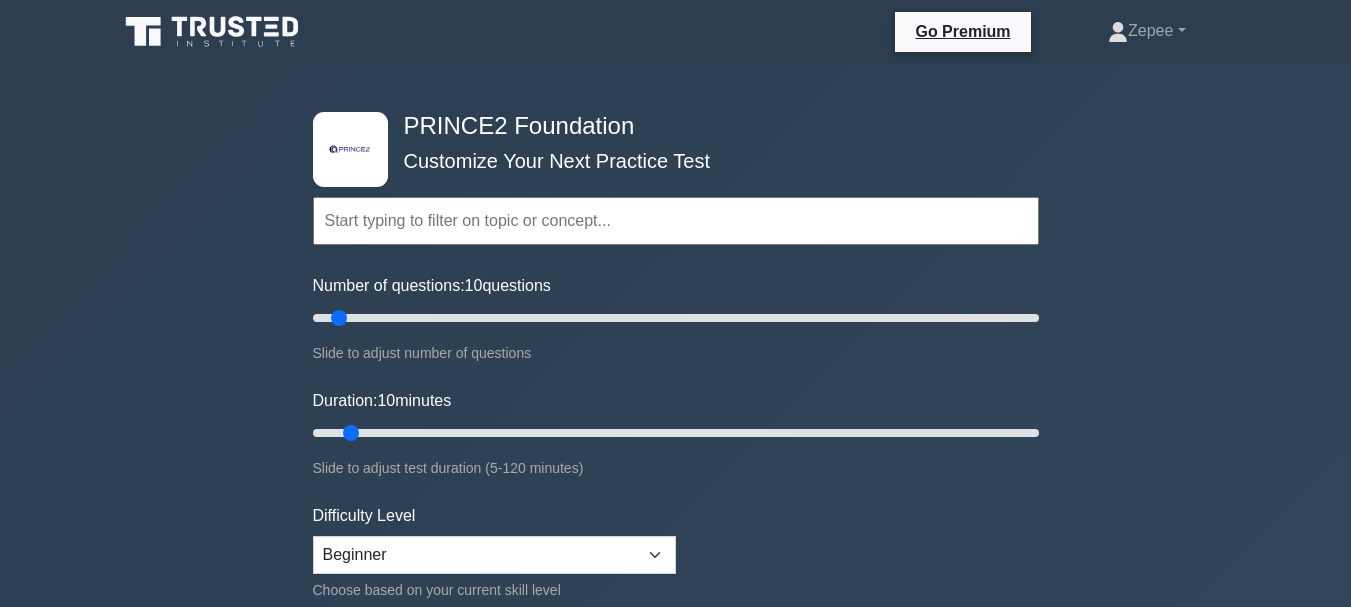 click at bounding box center [676, 221] 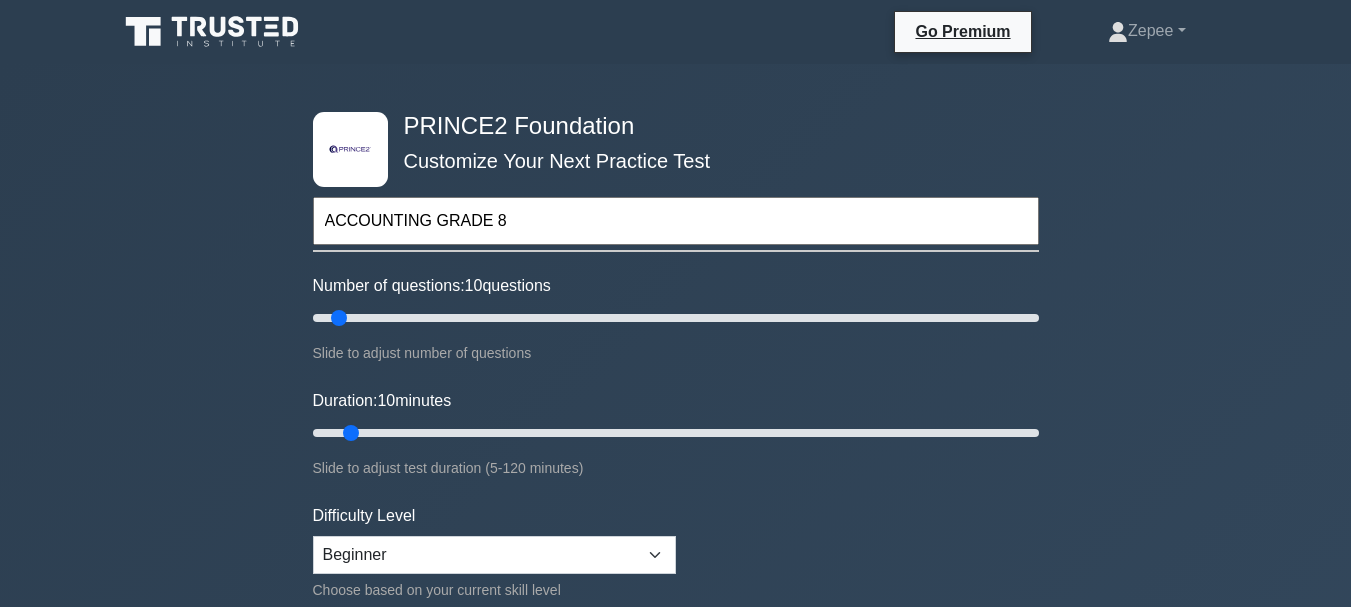 type on "ACCOUNTING GRADE 8" 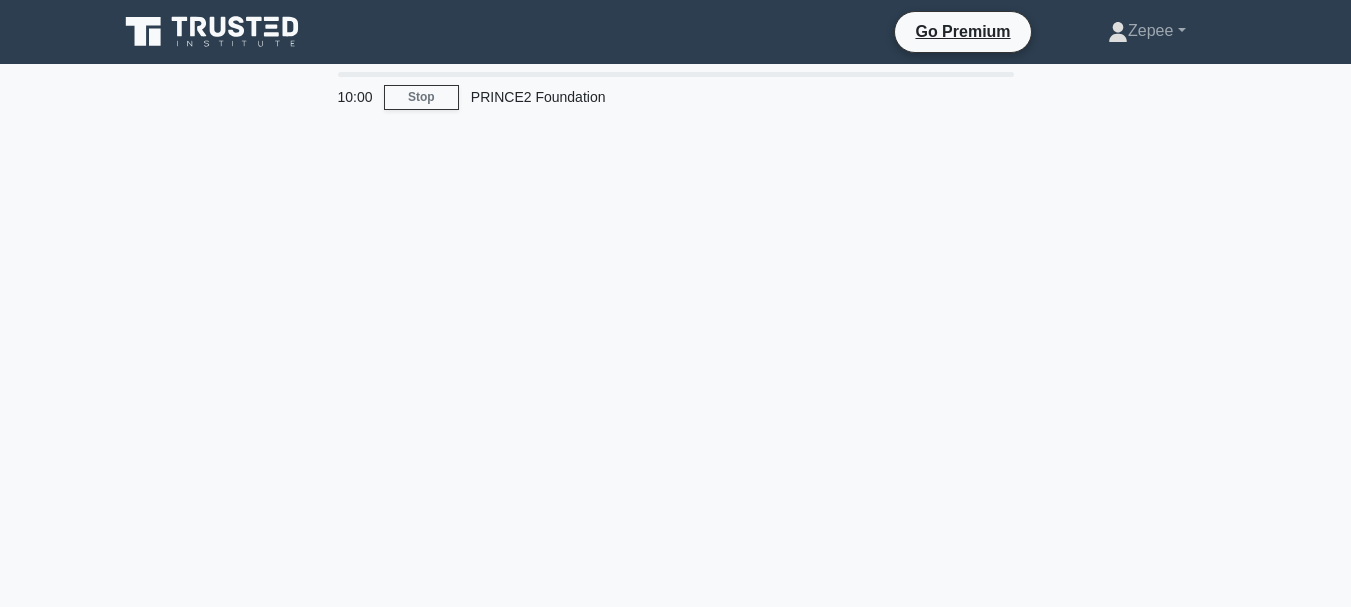 scroll, scrollTop: 0, scrollLeft: 0, axis: both 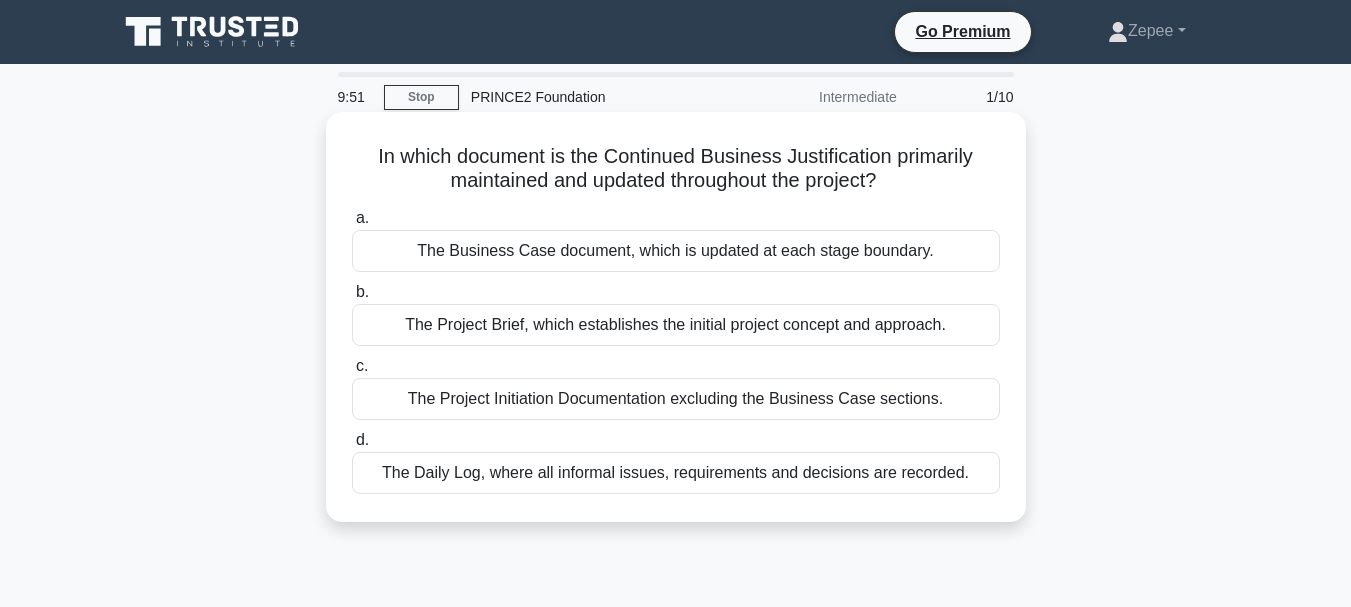 click on "The Project Initiation Documentation excluding the Business Case sections." at bounding box center (676, 399) 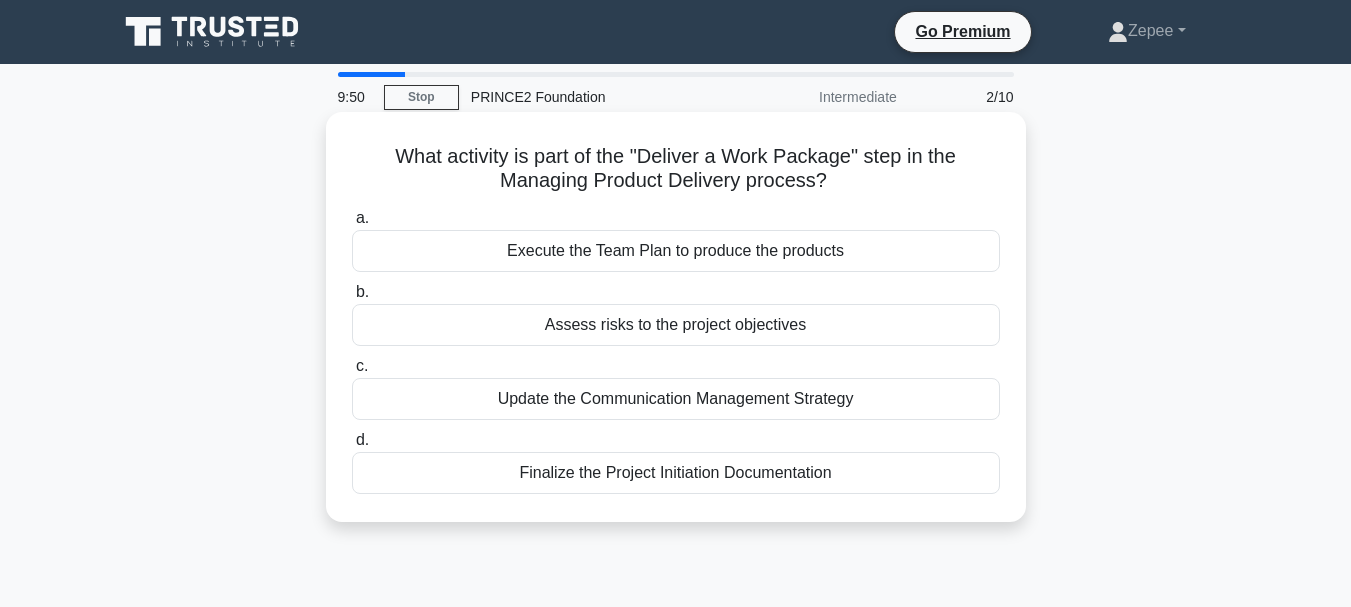 click on "Update the Communication Management Strategy" at bounding box center (676, 399) 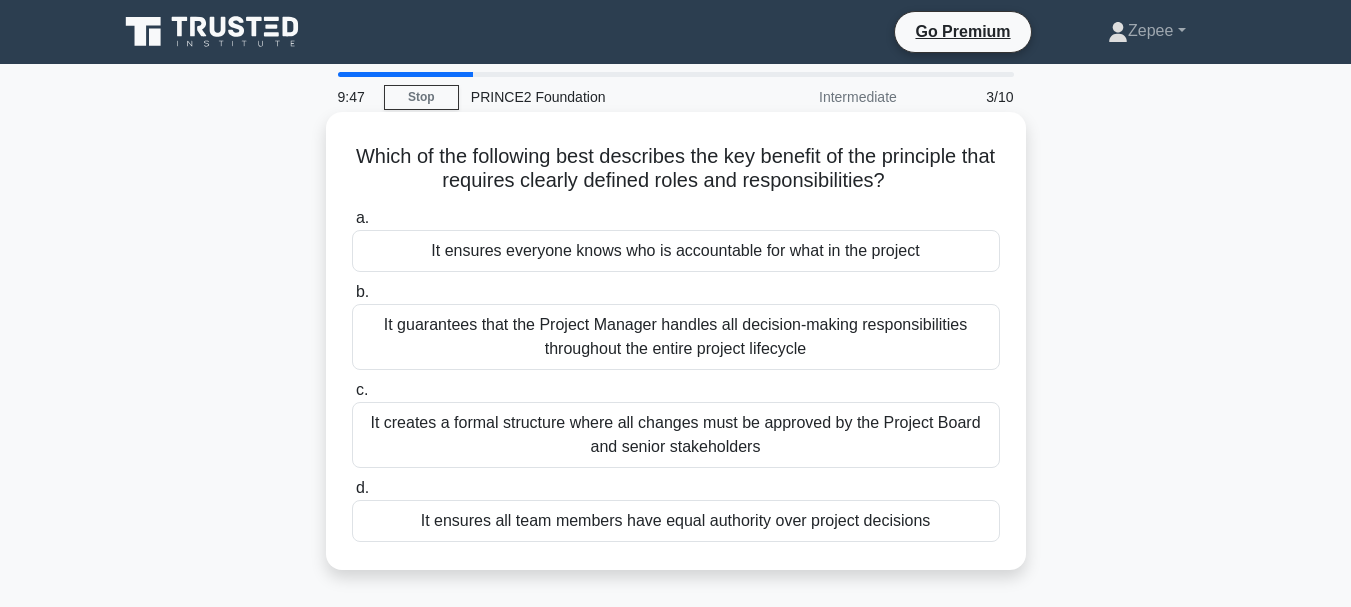 click on "a.
It ensures everyone knows who is accountable for what in the project
b.
c.
d." at bounding box center (676, 374) 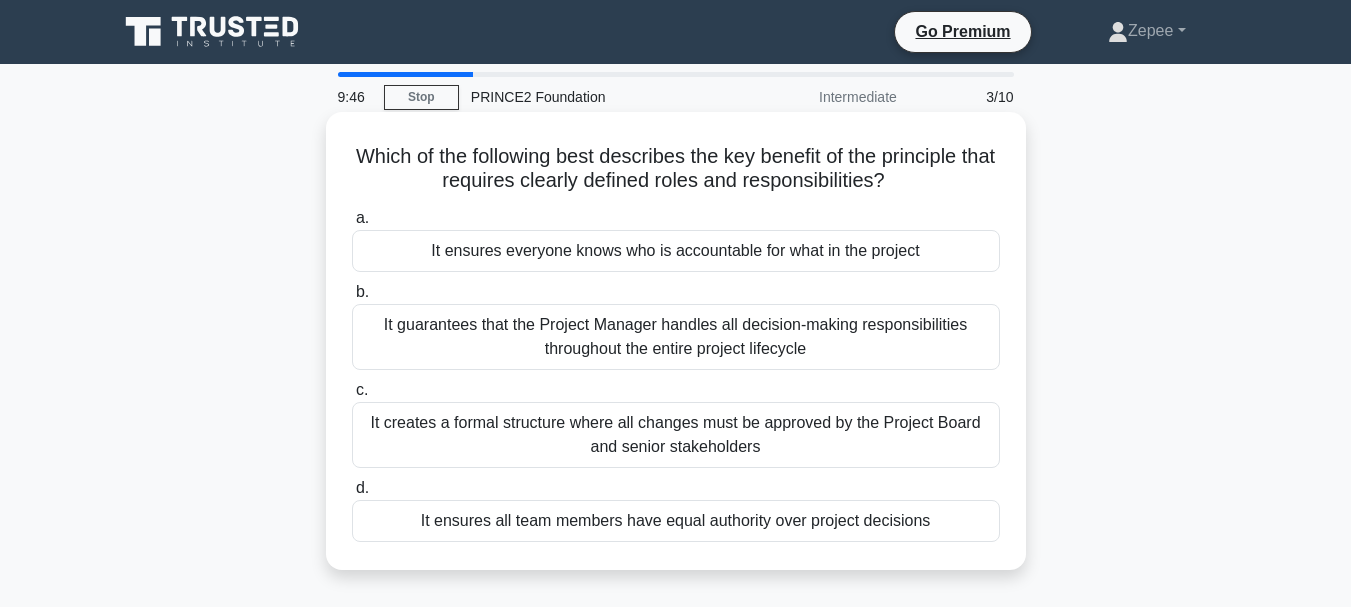 click on "It ensures everyone knows who is accountable for what in the project" at bounding box center [676, 251] 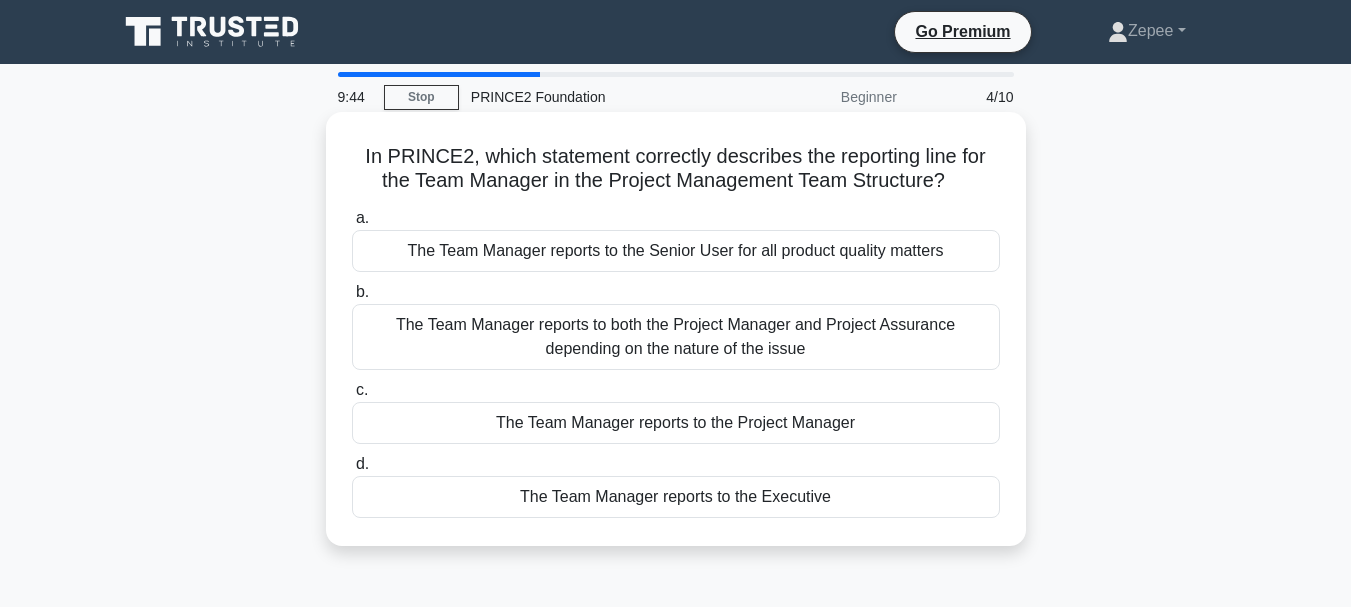 click on "The Team Manager reports to both the Project Manager and Project Assurance depending on the nature of the issue" at bounding box center [676, 337] 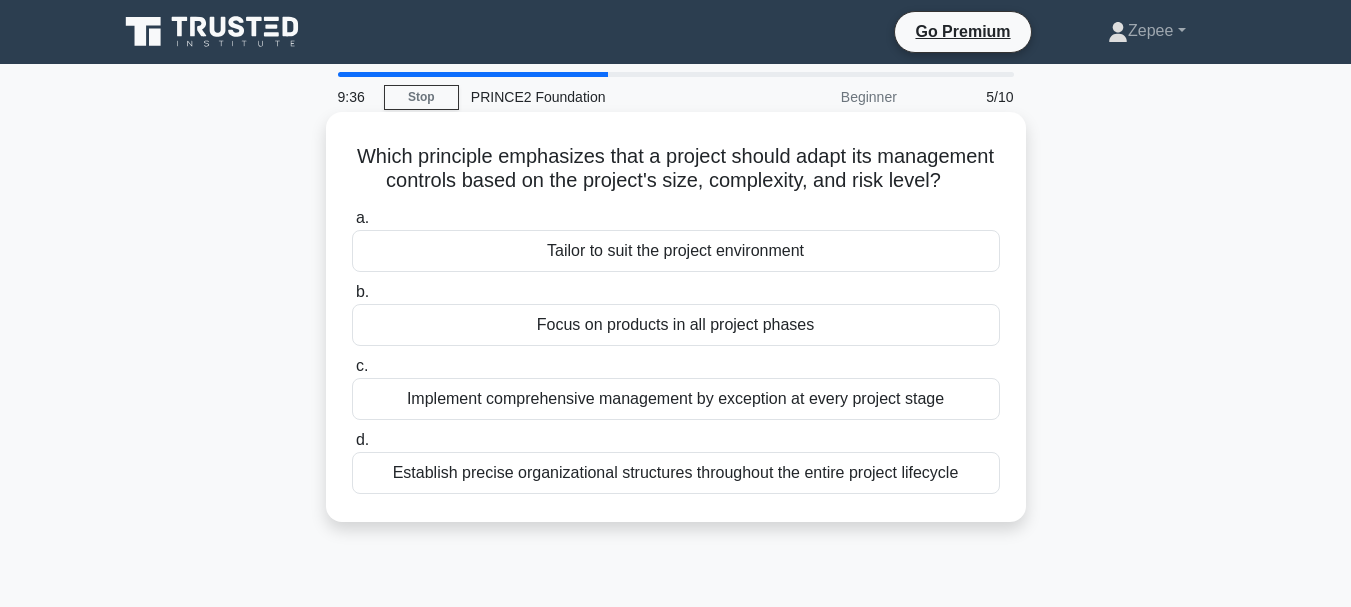 click on "Focus on products in all project phases" at bounding box center [676, 325] 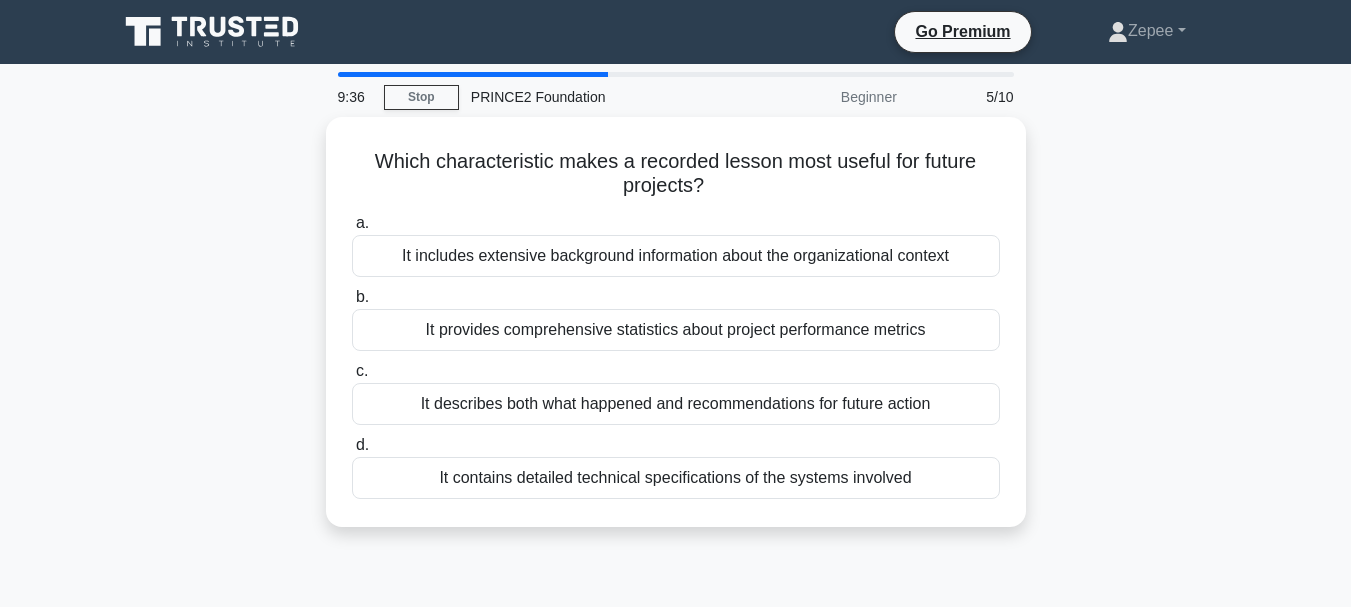 click on "a.
It includes extensive background information about the organizational context
b.
It provides comprehensive statistics about project performance metrics
c." at bounding box center (676, 355) 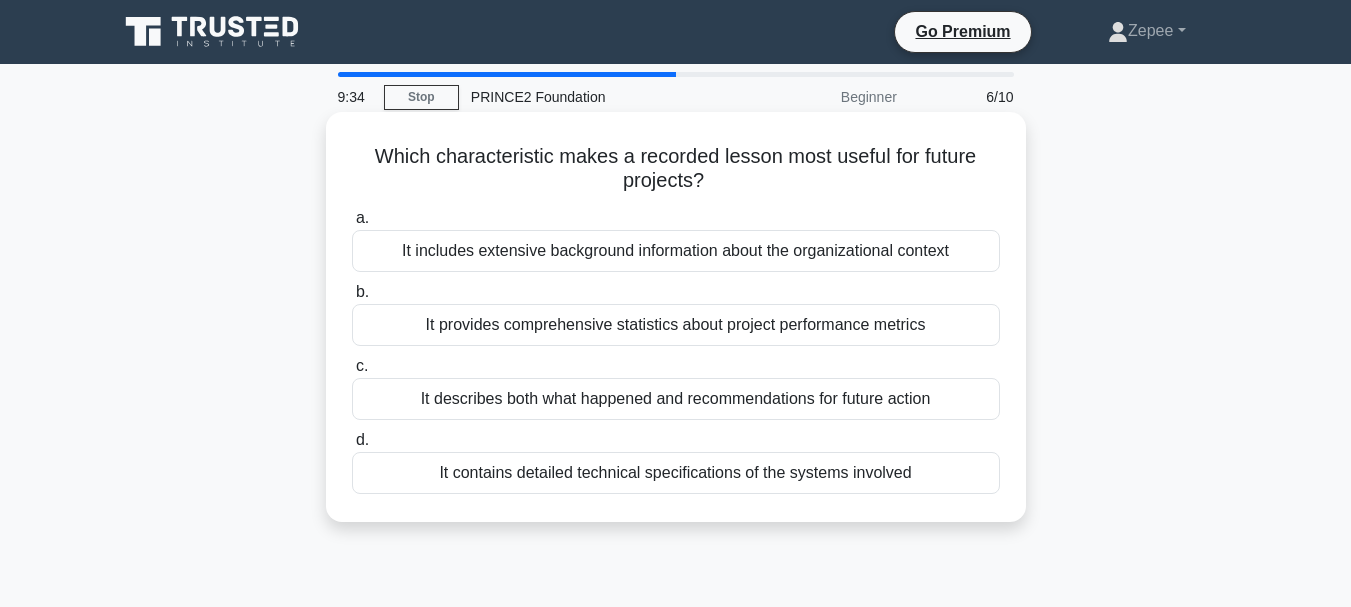 click on "It describes both what happened and recommendations for future action" at bounding box center [676, 399] 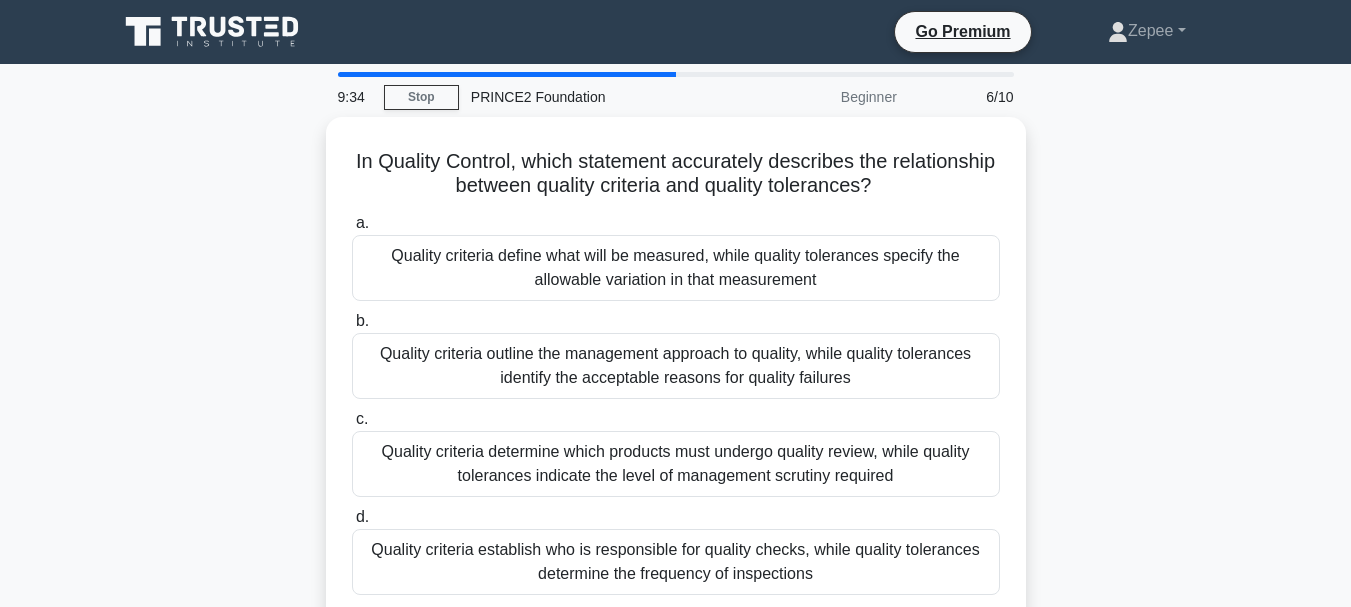 click on "Quality criteria outline the management approach to quality, while quality tolerances identify the acceptable reasons for quality failures" at bounding box center (676, 366) 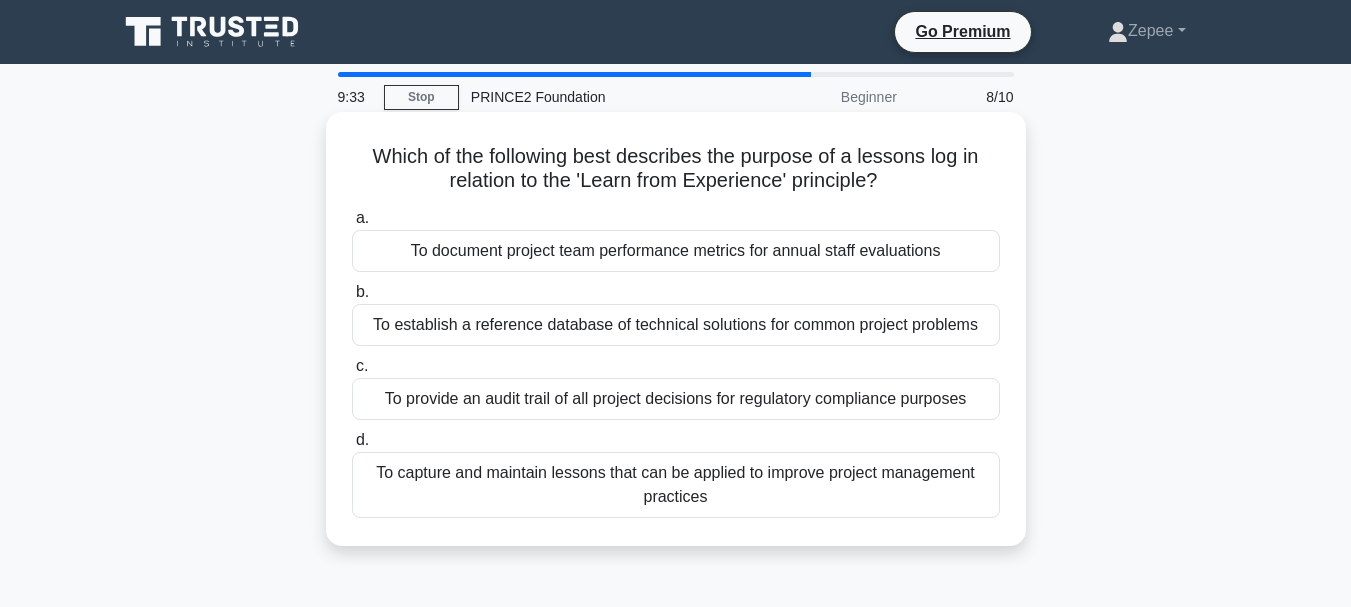 click on "d.
To capture and maintain lessons that can be applied to improve project management practices" at bounding box center (676, 473) 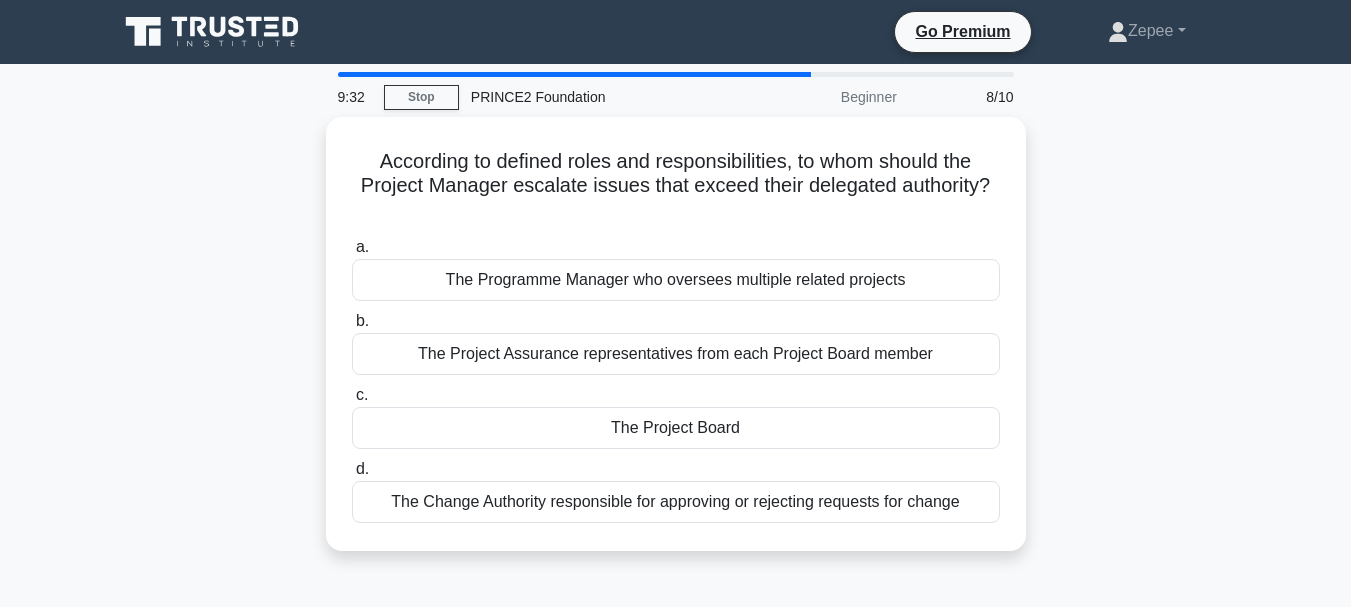 click on "a.
The Programme Manager who oversees multiple related projects
b.
The Project Assurance representatives from each Project Board member
c. d." at bounding box center [676, 379] 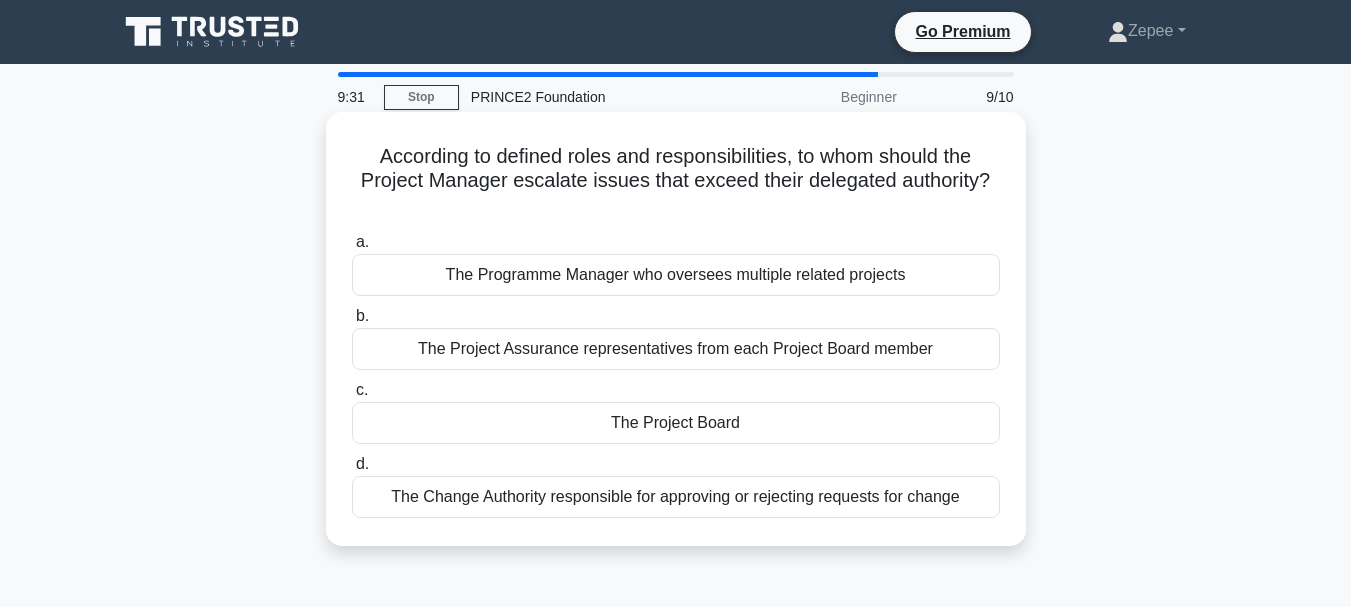 click on "The Project Assurance representatives from each Project Board member" at bounding box center [676, 349] 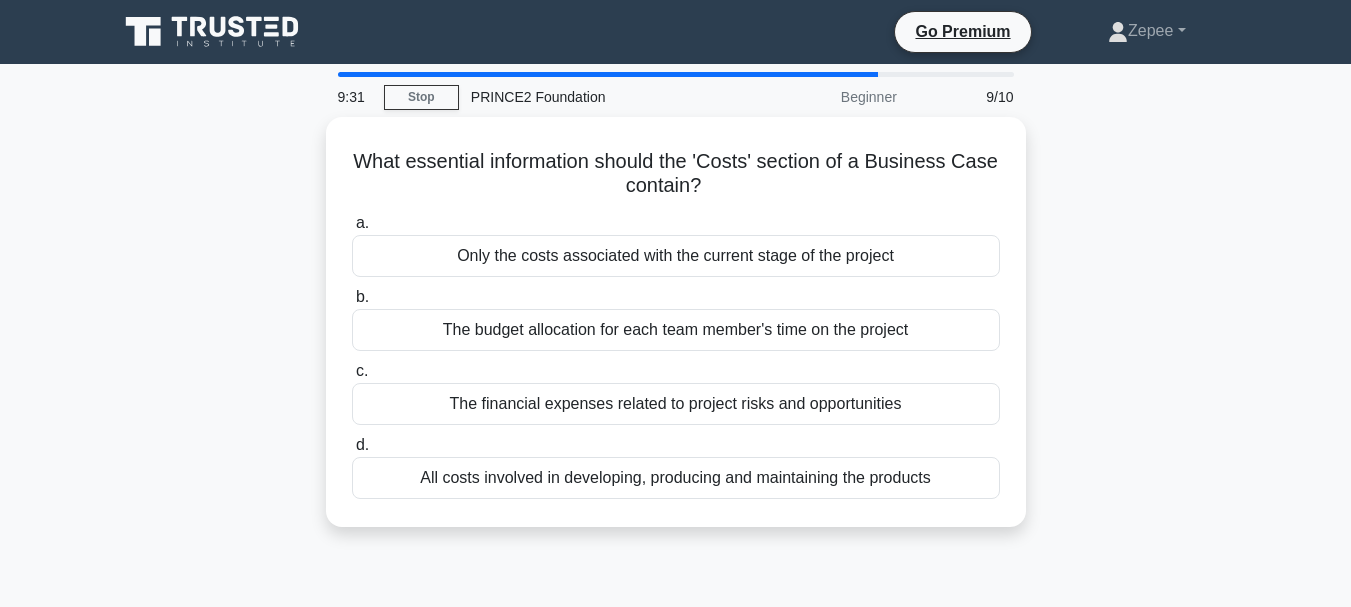click on "The budget allocation for each team member's time on the project" at bounding box center [676, 330] 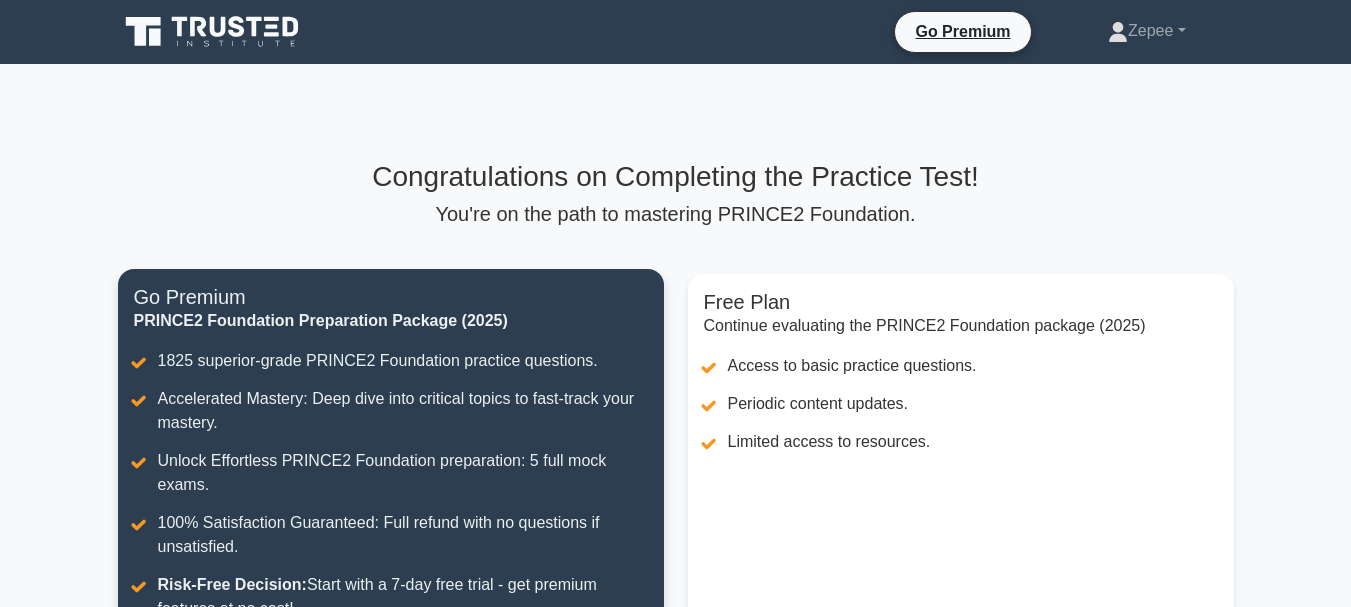 scroll, scrollTop: 0, scrollLeft: 0, axis: both 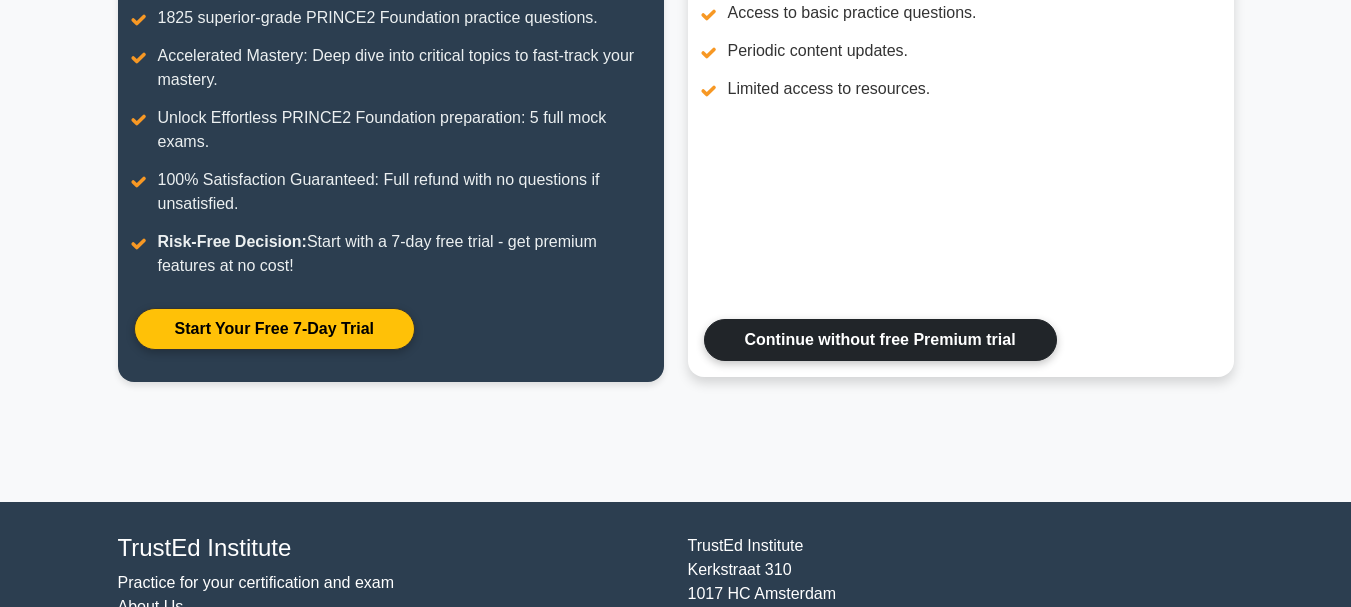 click on "Continue without free Premium trial" at bounding box center (880, 340) 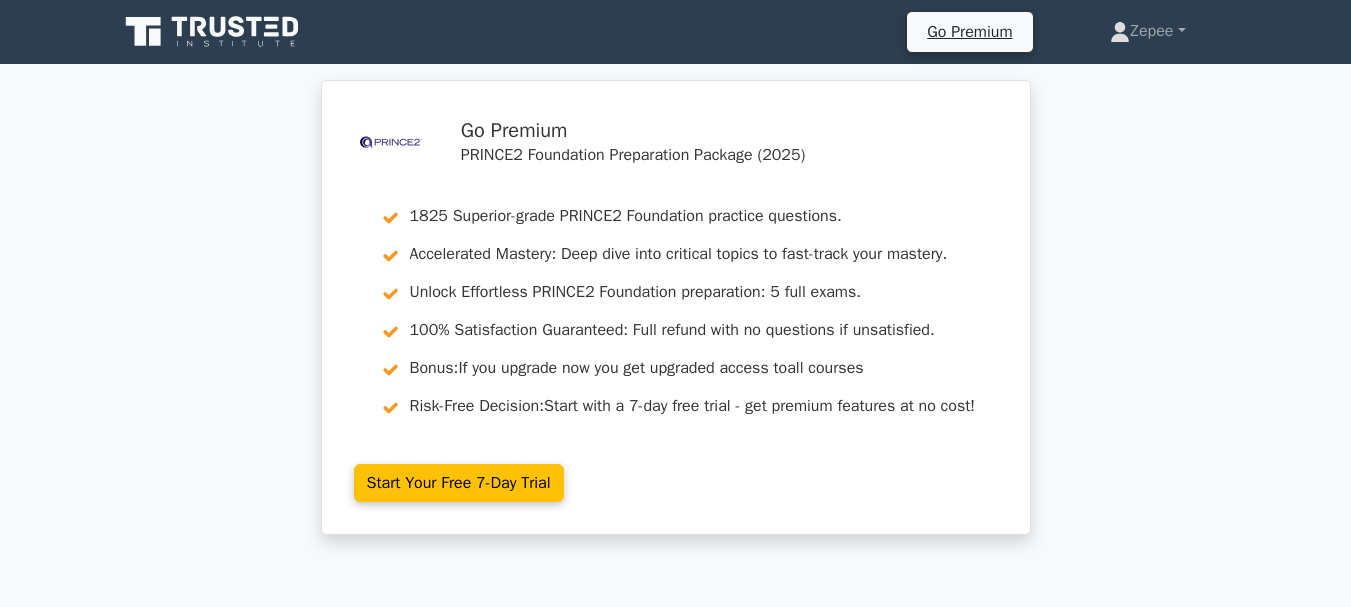 scroll, scrollTop: 0, scrollLeft: 0, axis: both 